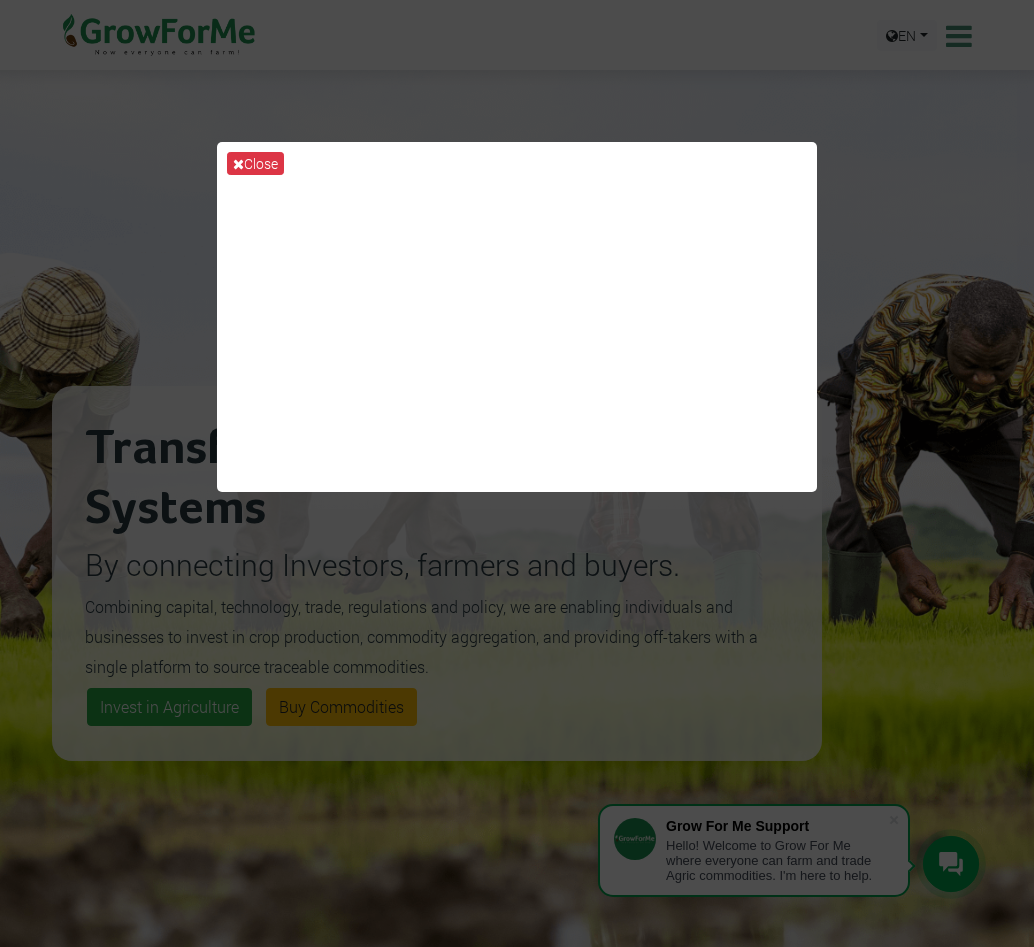 scroll, scrollTop: 0, scrollLeft: 0, axis: both 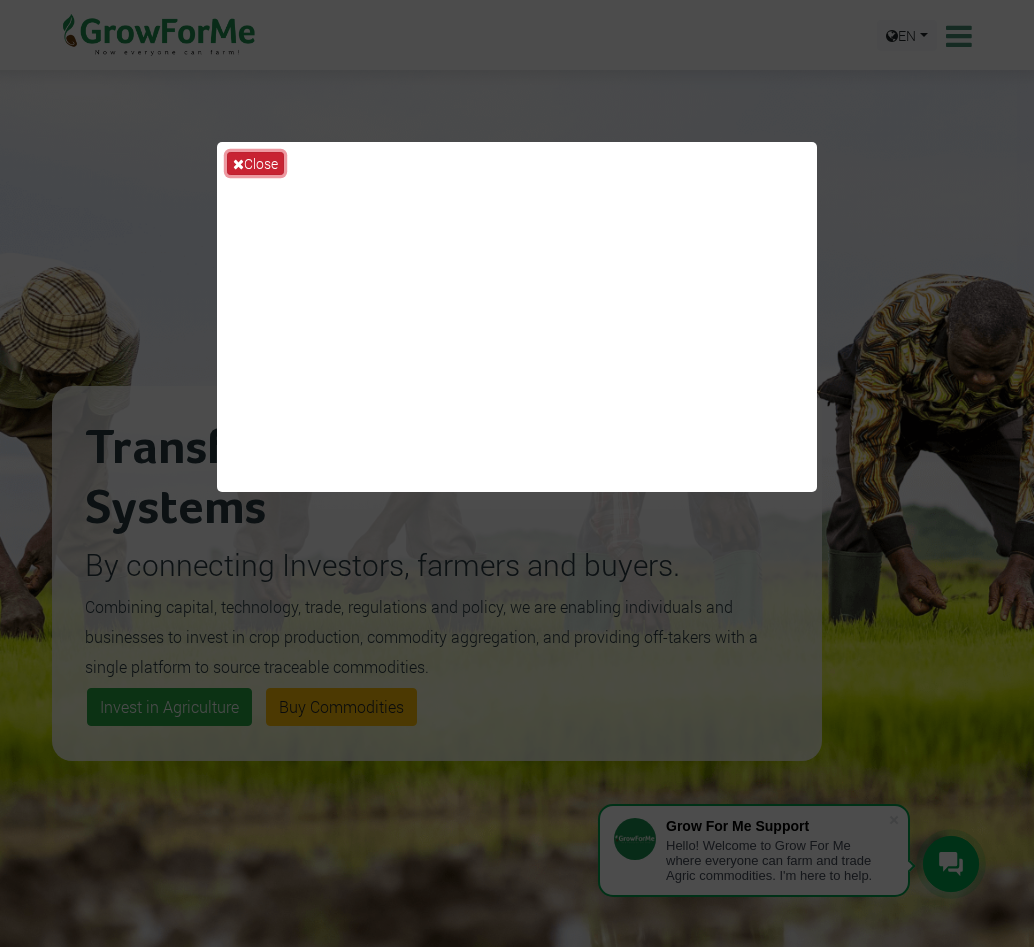 click on "Close" at bounding box center [255, 163] 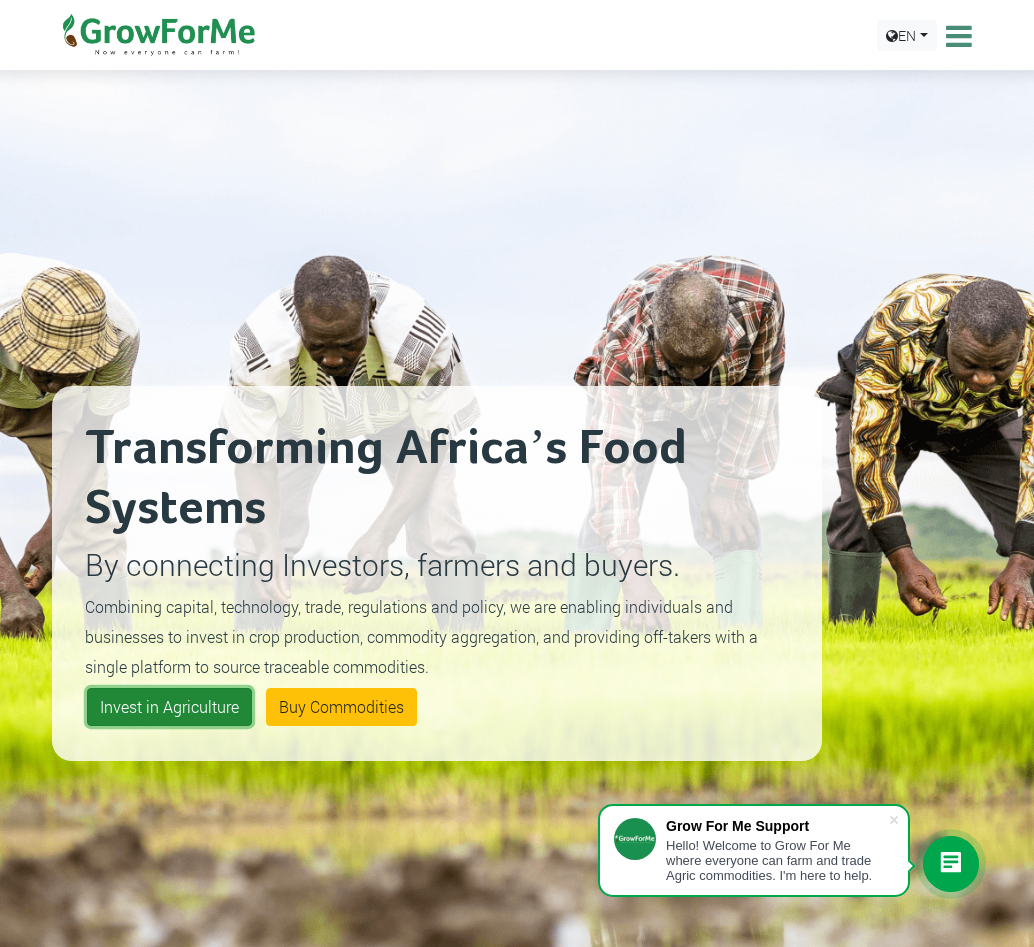 click on "Invest in Agriculture" at bounding box center (169, 707) 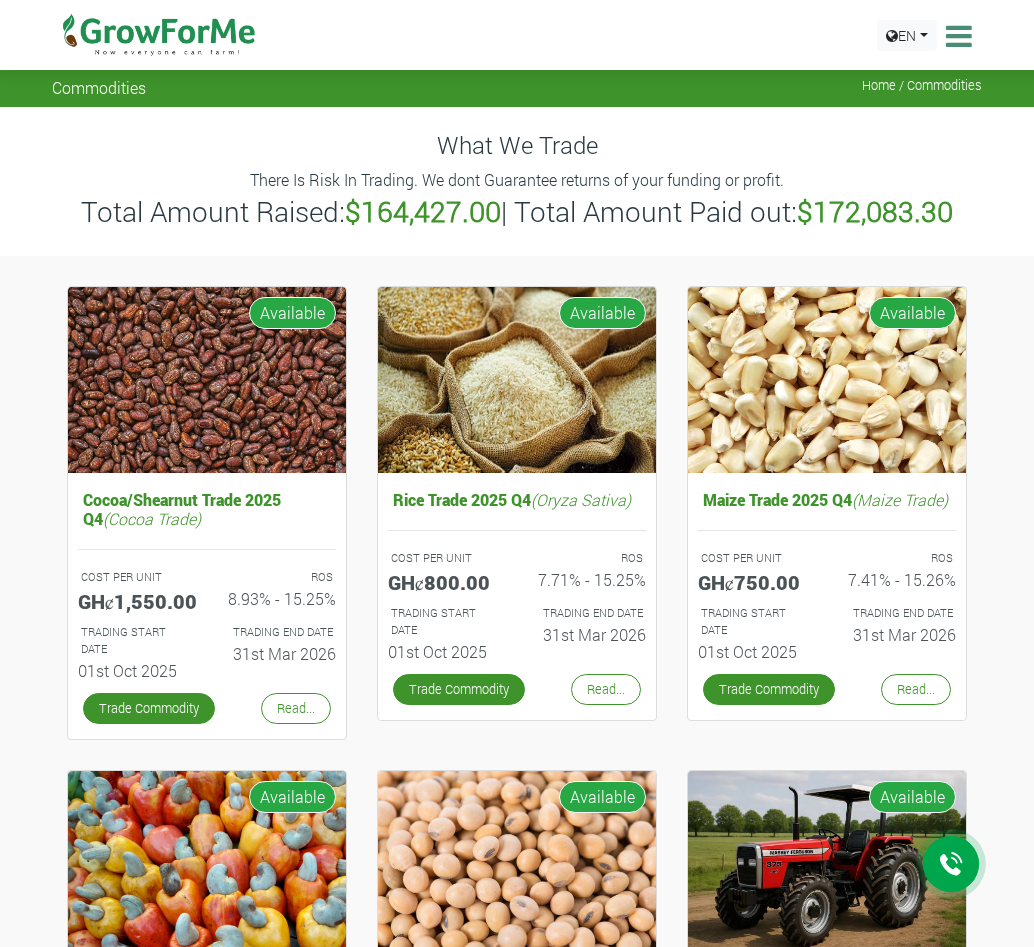 scroll, scrollTop: 0, scrollLeft: 0, axis: both 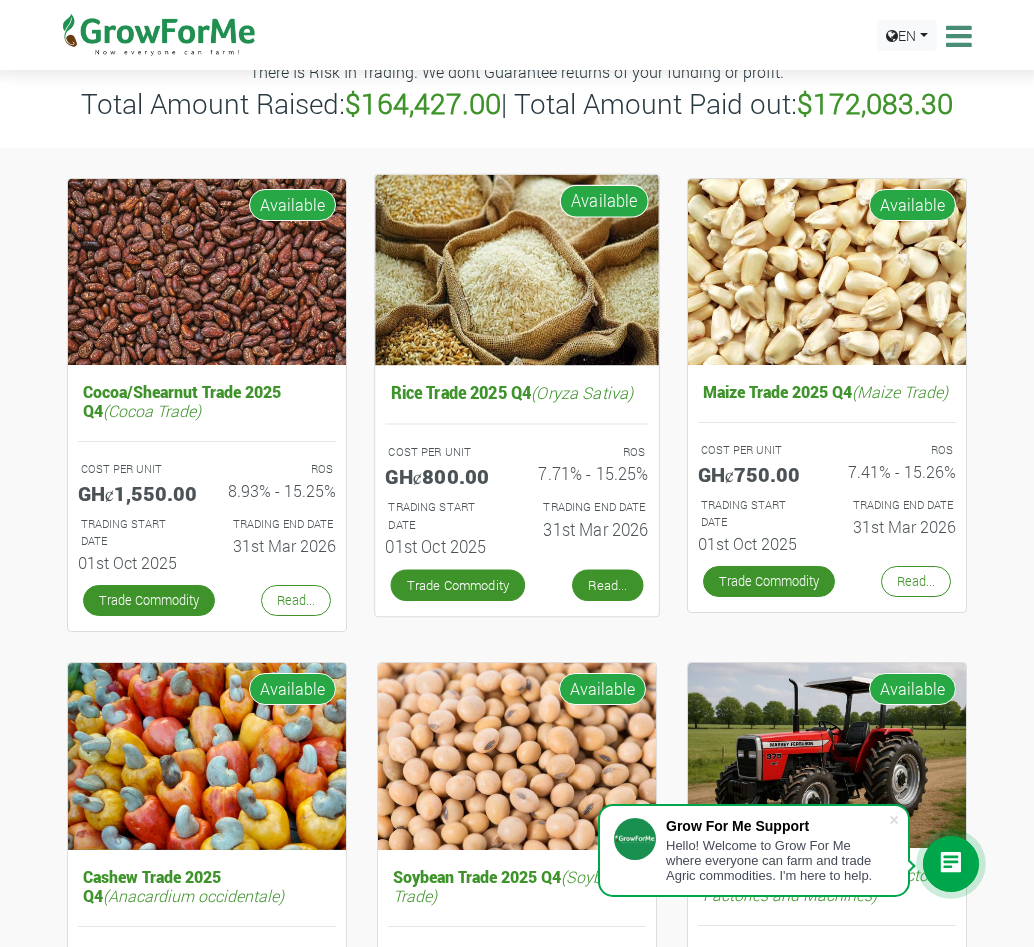 click on "Read..." at bounding box center [607, 585] 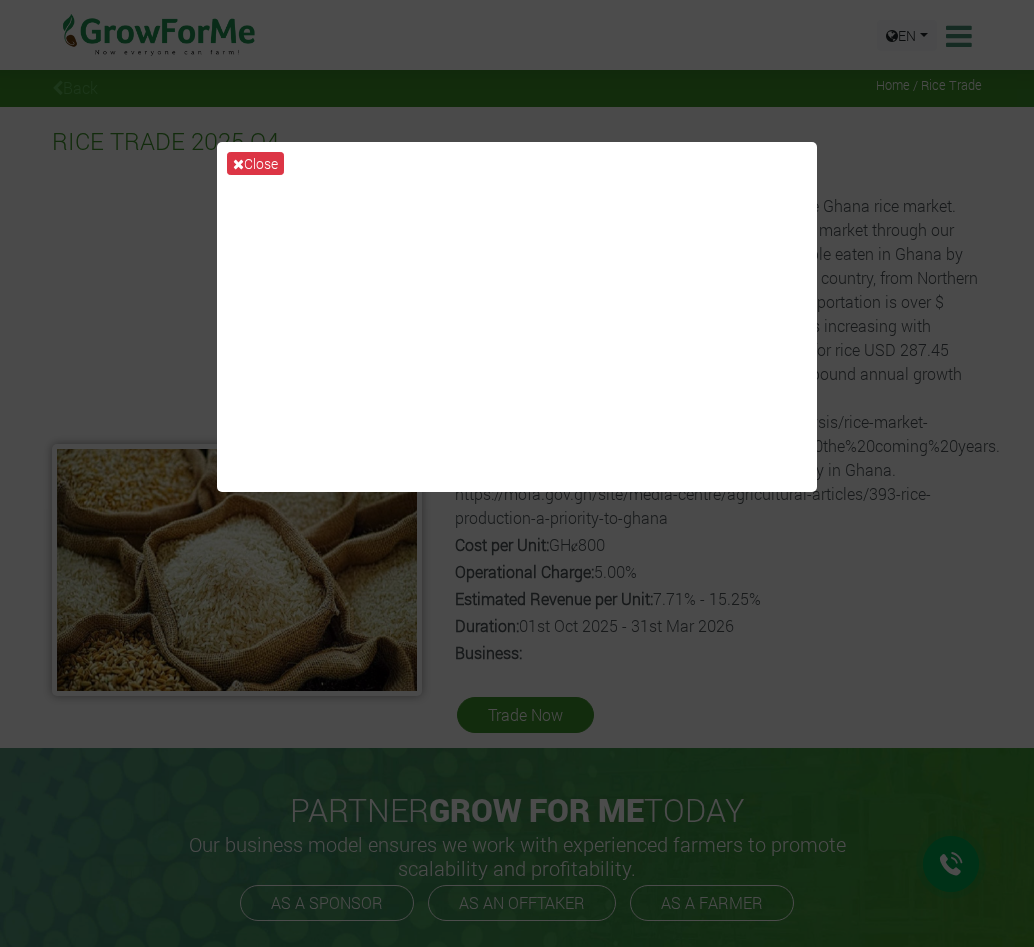 scroll, scrollTop: 0, scrollLeft: 0, axis: both 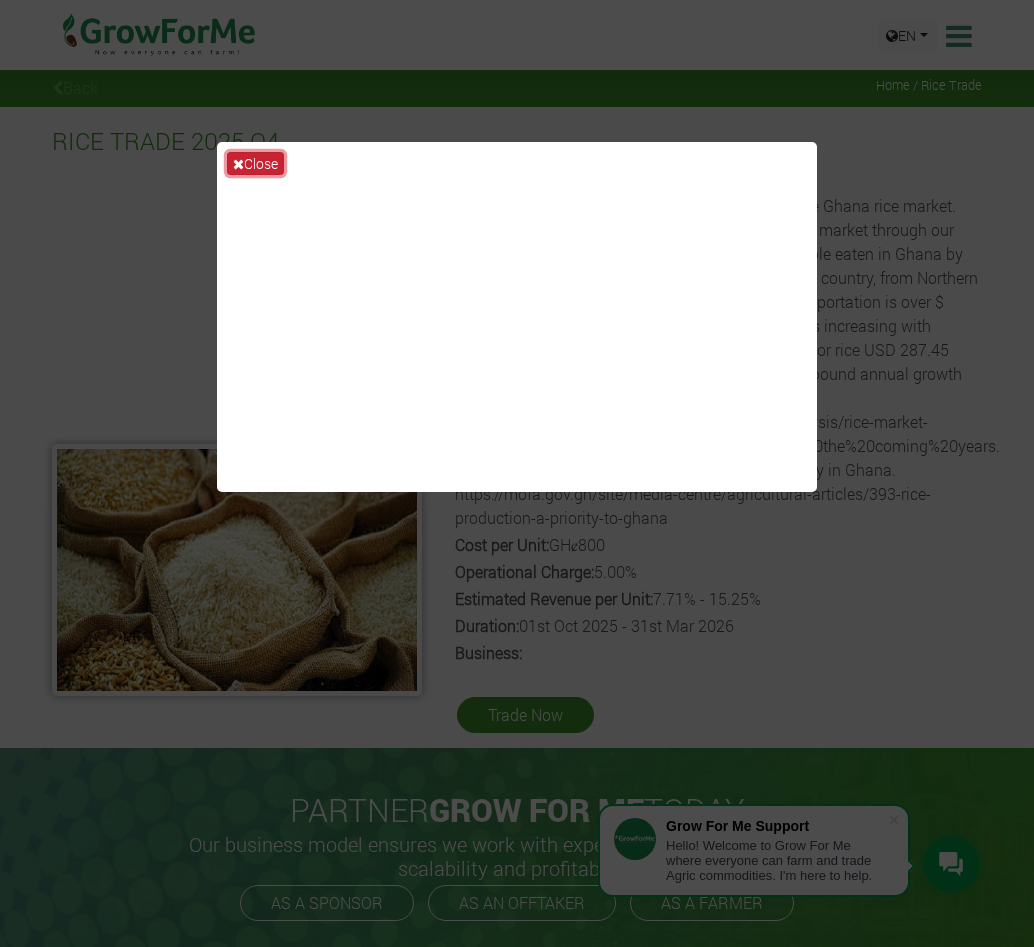 click on "Close" at bounding box center [255, 163] 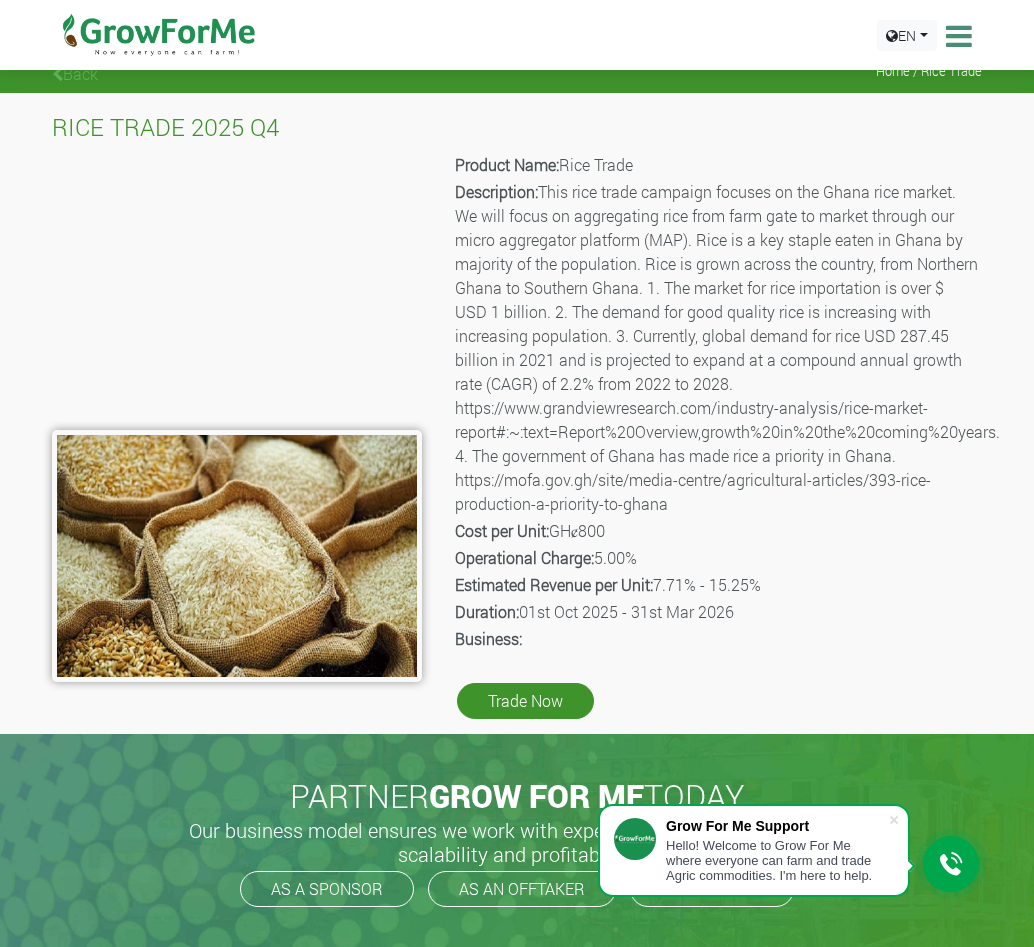 scroll, scrollTop: 0, scrollLeft: 0, axis: both 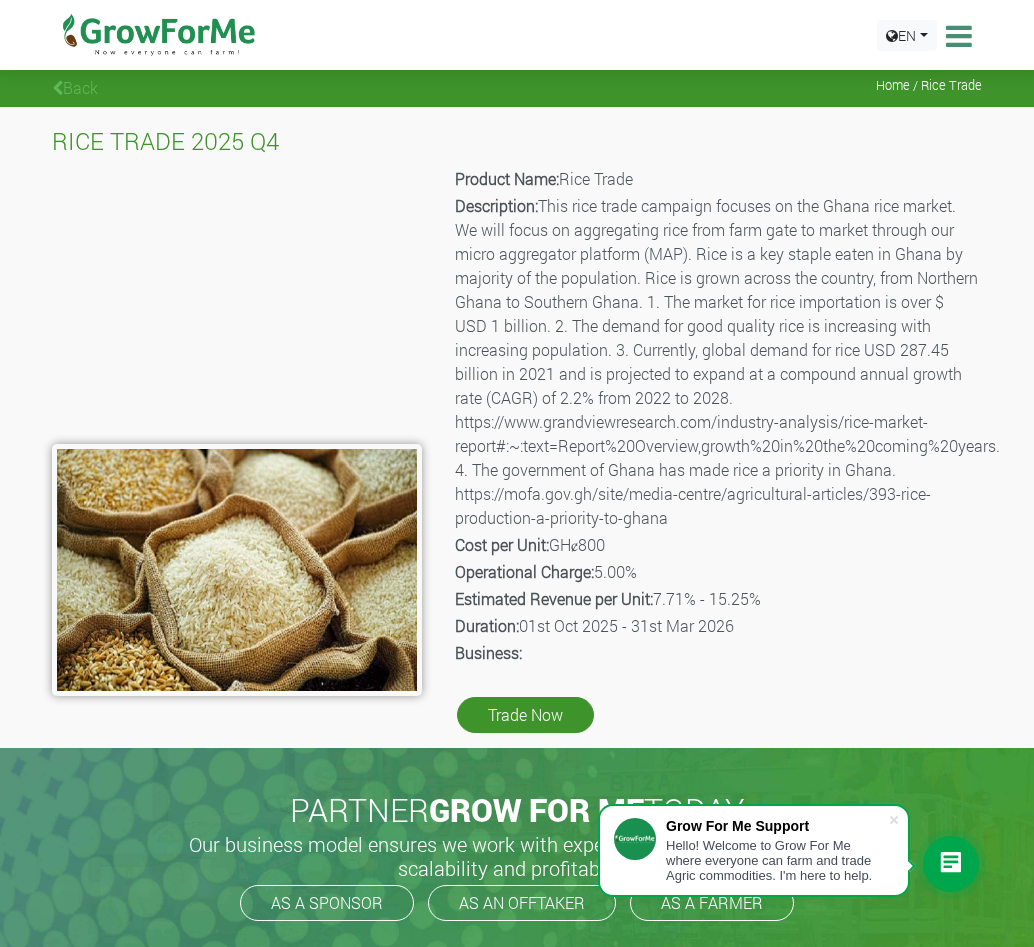 click on "Back" at bounding box center (75, 87) 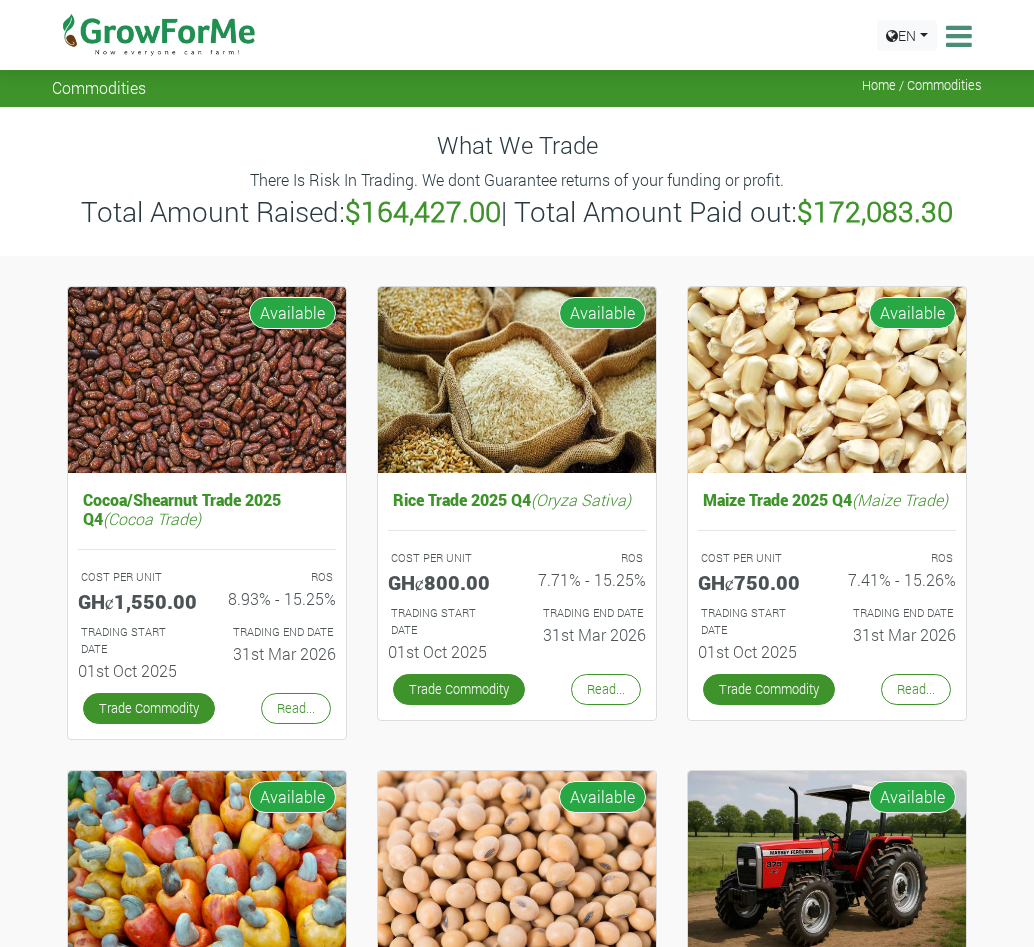 scroll, scrollTop: 0, scrollLeft: 0, axis: both 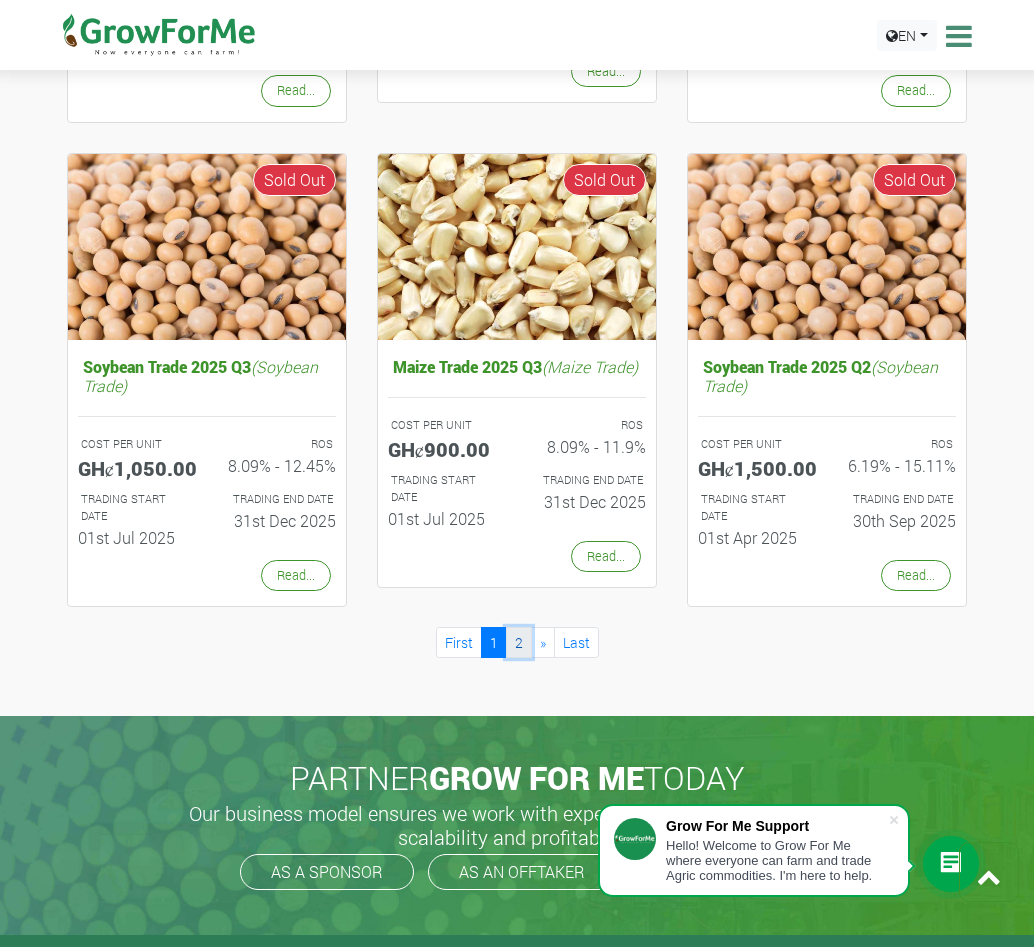 click on "2" at bounding box center [519, 642] 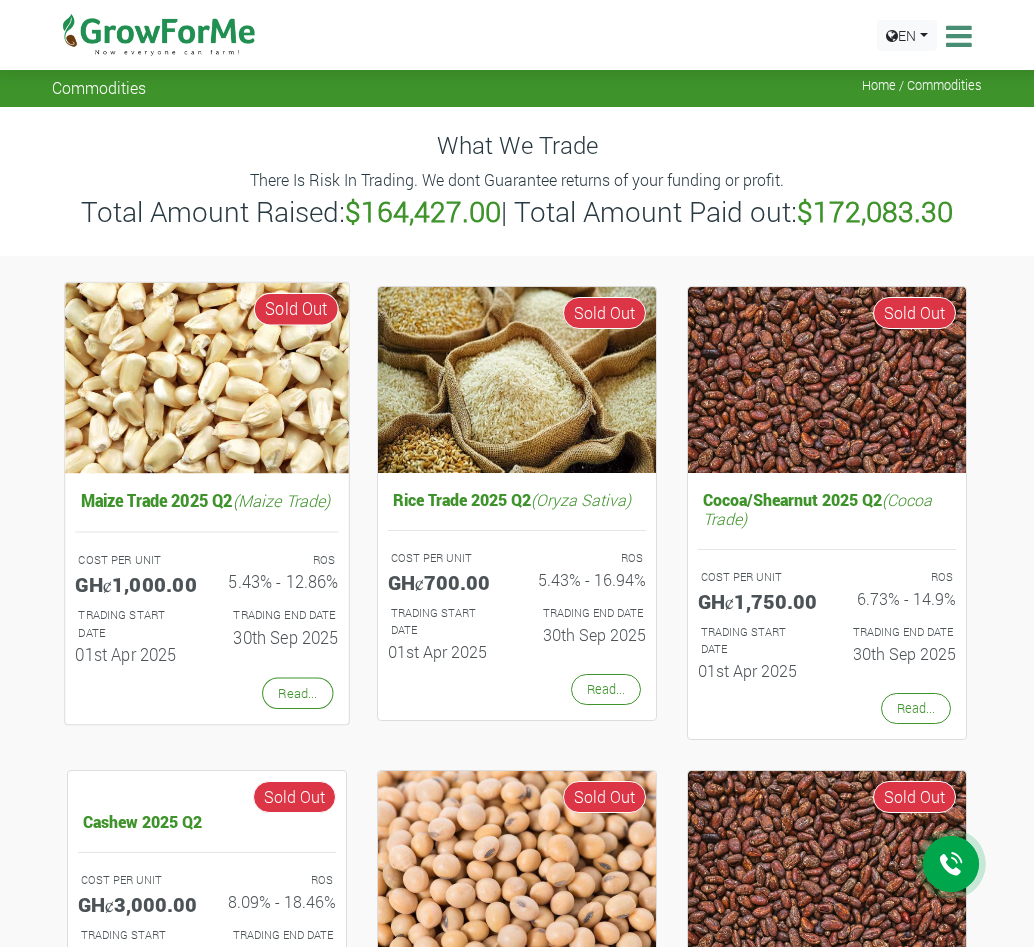 scroll, scrollTop: 0, scrollLeft: 0, axis: both 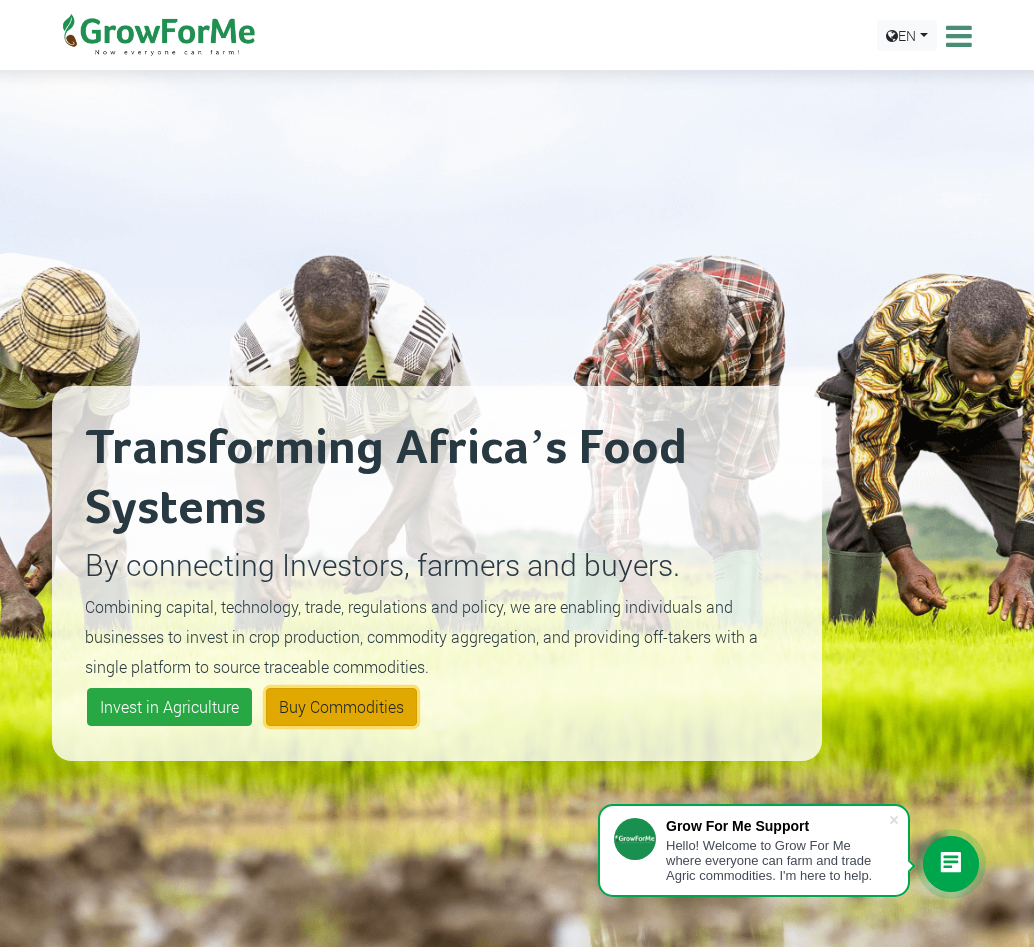 click on "Buy Commodities" at bounding box center (341, 707) 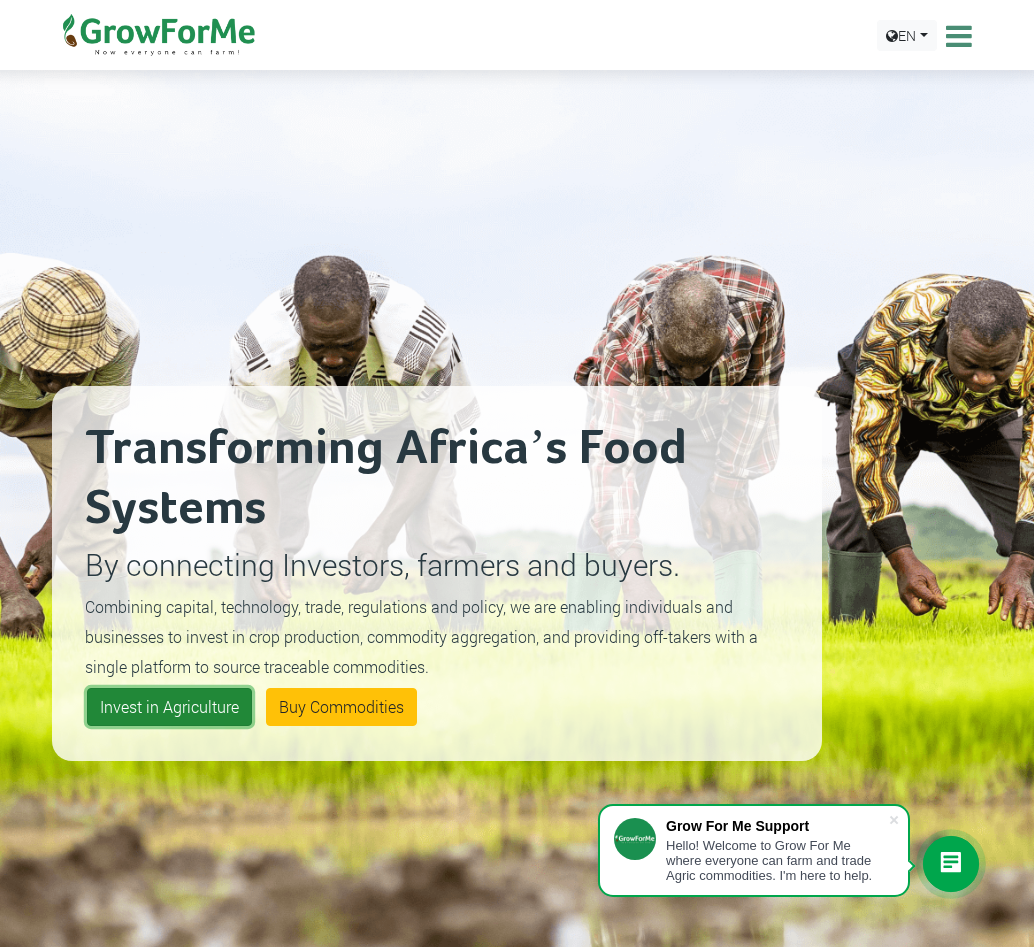 click on "Invest in Agriculture" at bounding box center (169, 707) 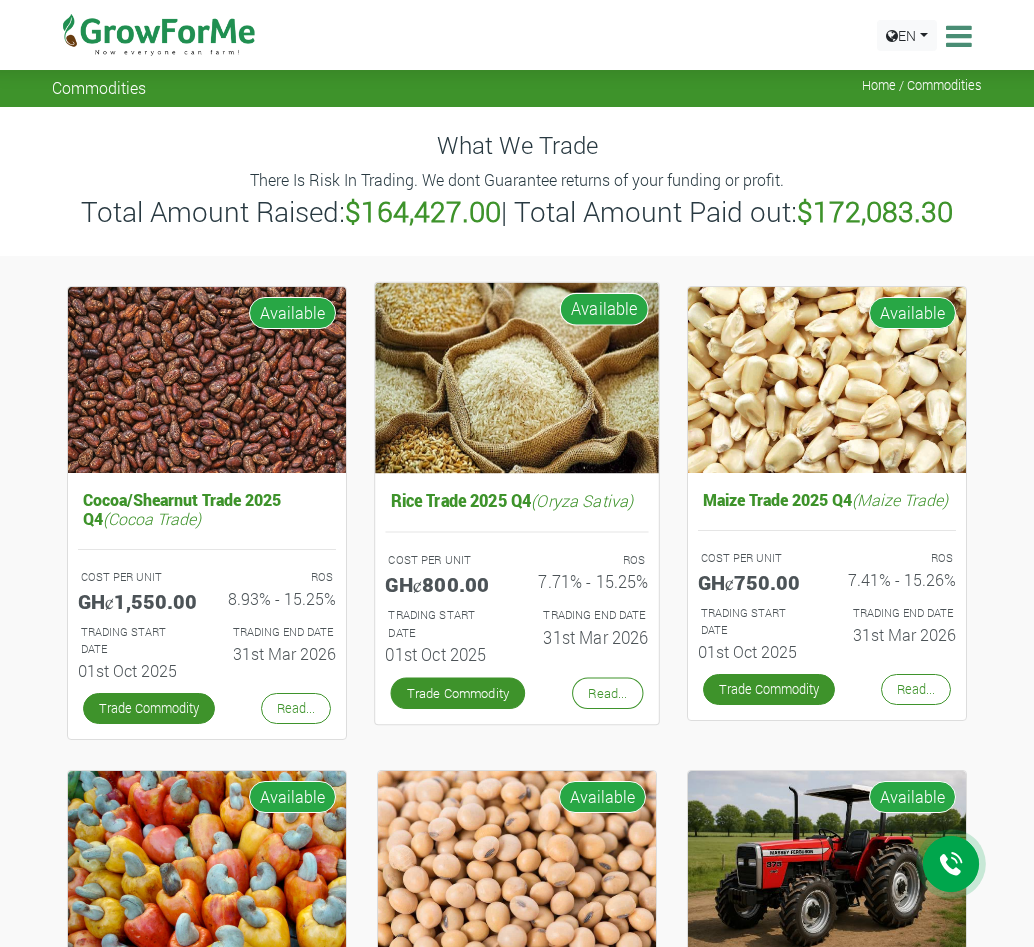 scroll, scrollTop: 0, scrollLeft: 0, axis: both 